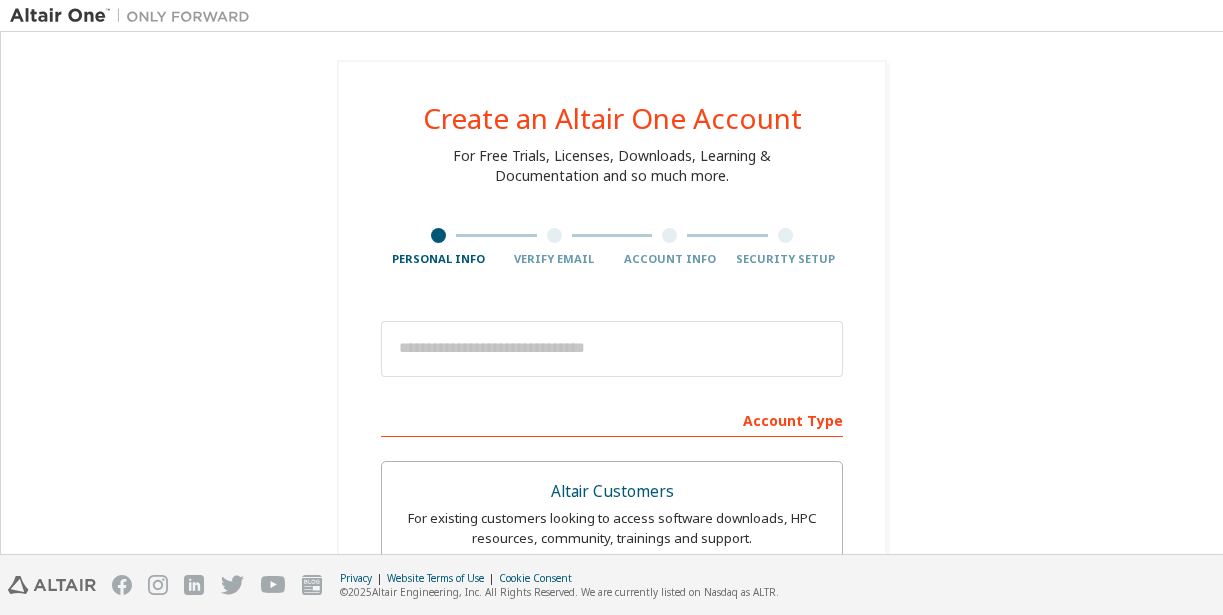 scroll, scrollTop: 0, scrollLeft: 0, axis: both 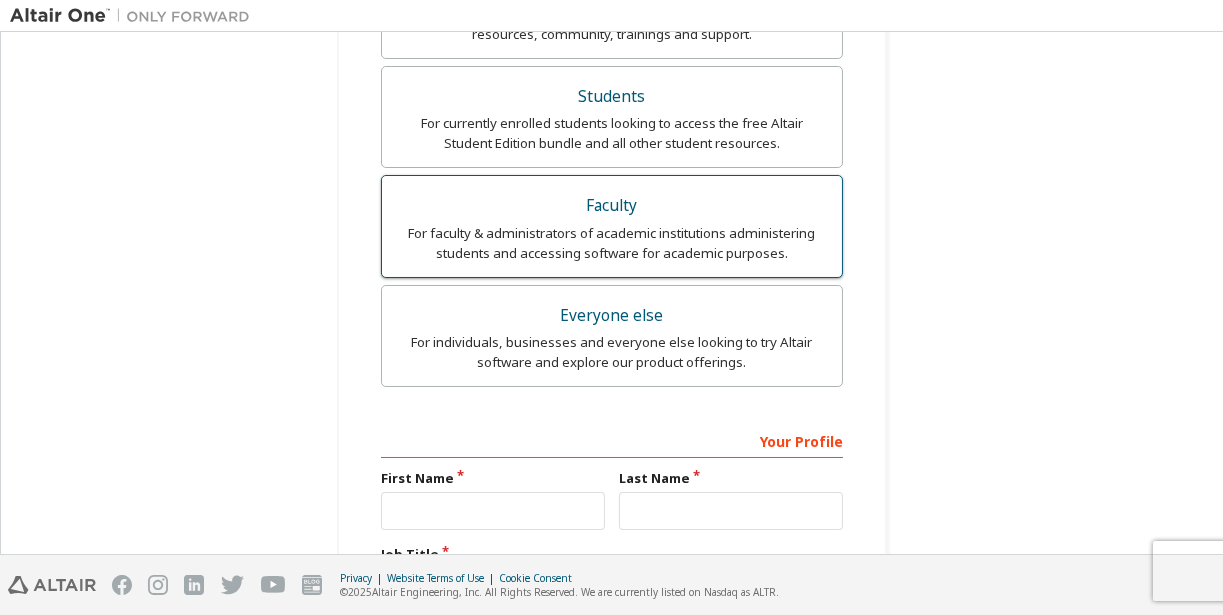 click on "Faculty" at bounding box center (612, 206) 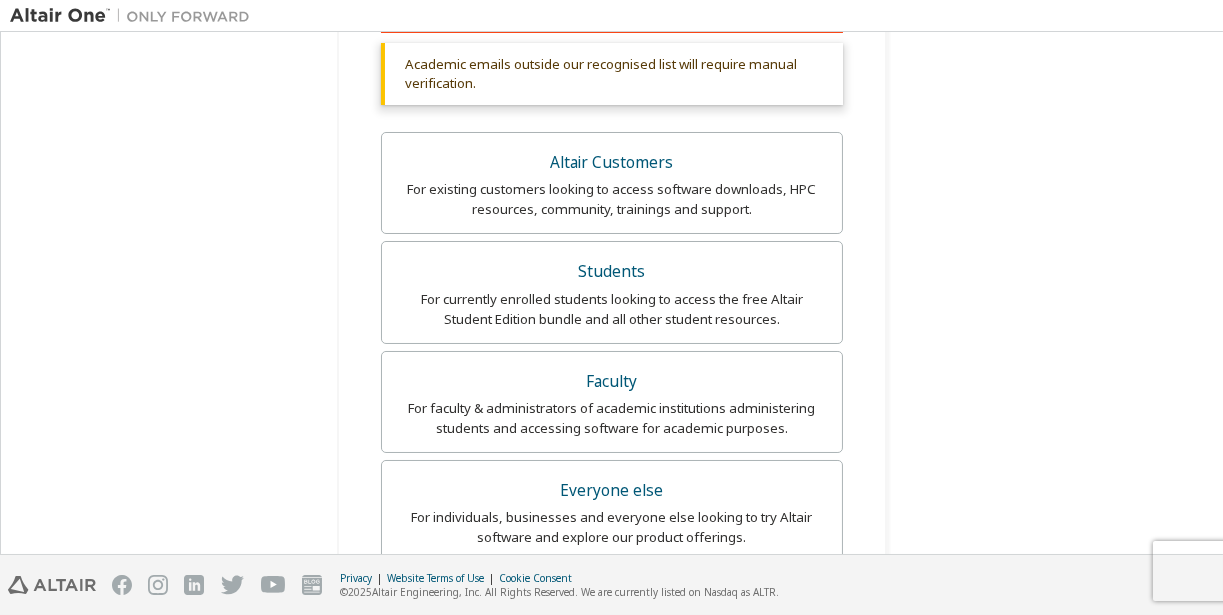 scroll, scrollTop: 804, scrollLeft: 0, axis: vertical 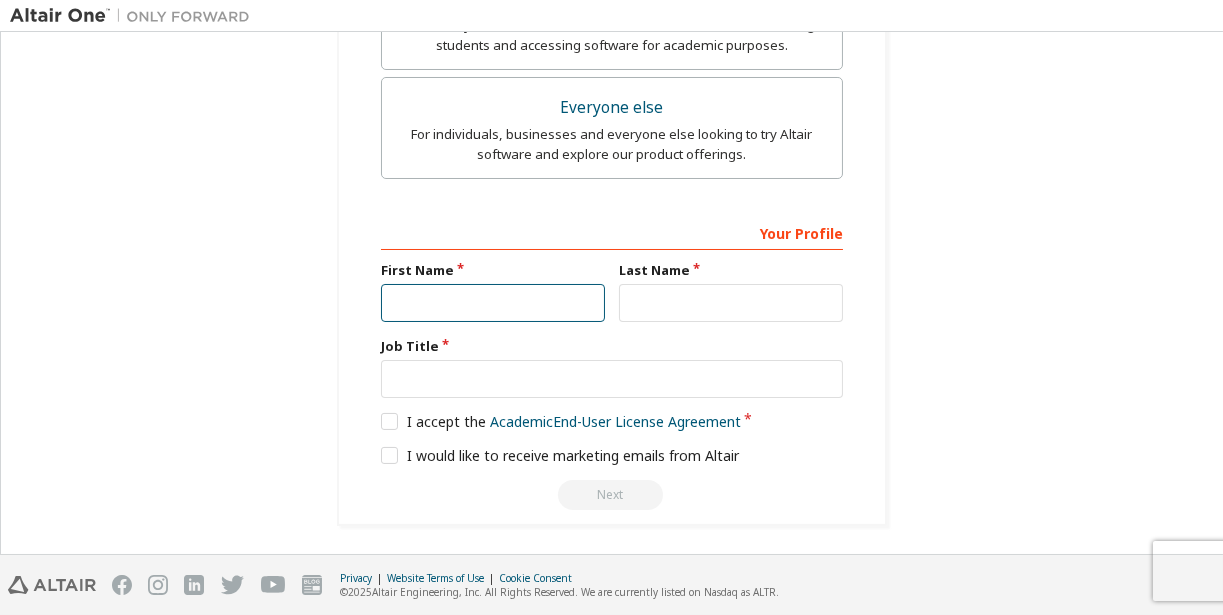 click at bounding box center (493, 303) 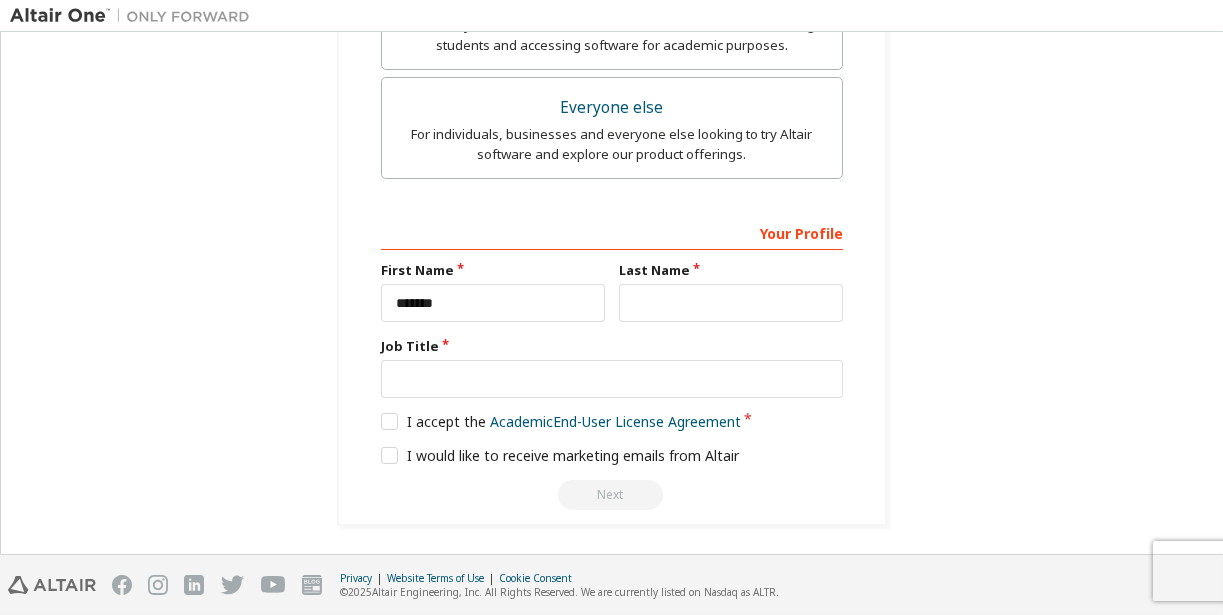 type on "**********" 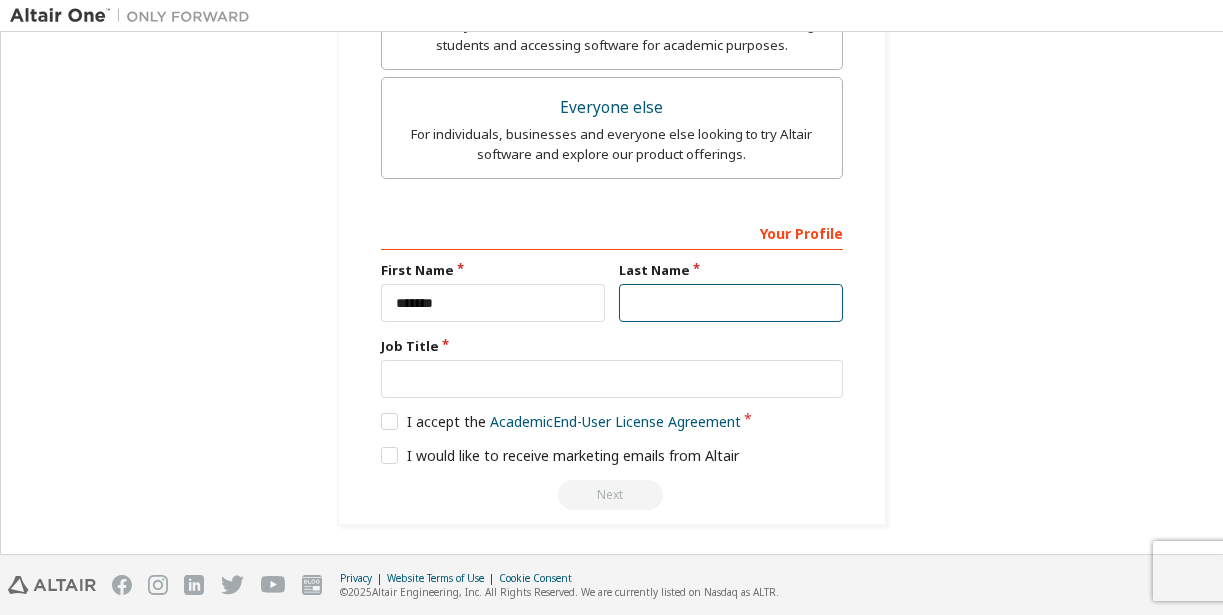 type on "******" 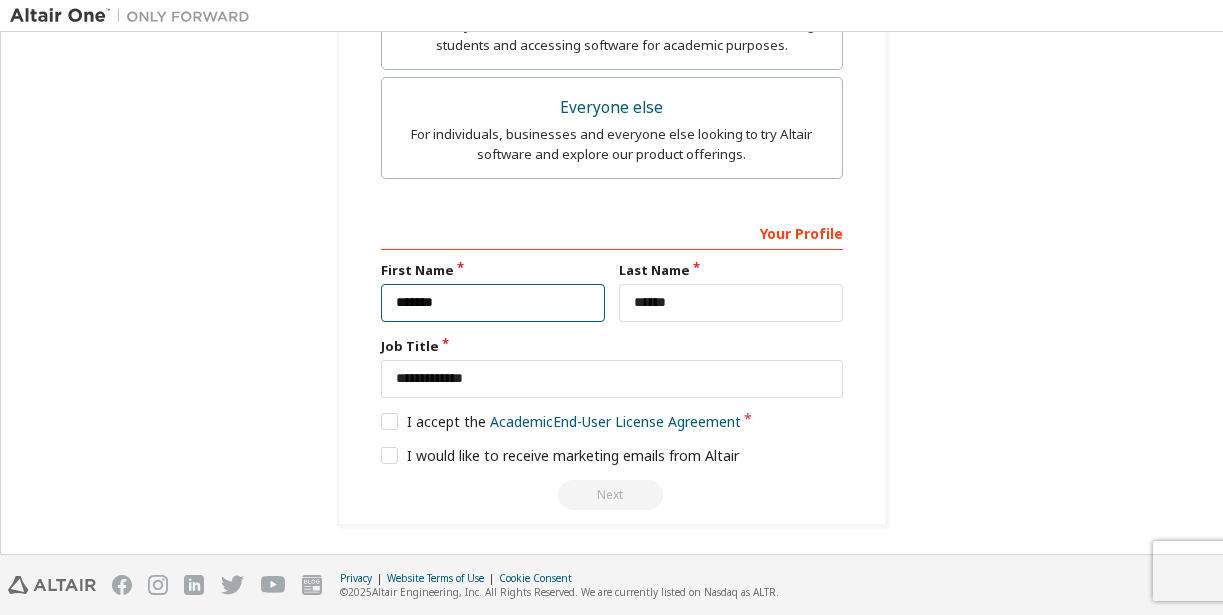 scroll, scrollTop: 875, scrollLeft: 0, axis: vertical 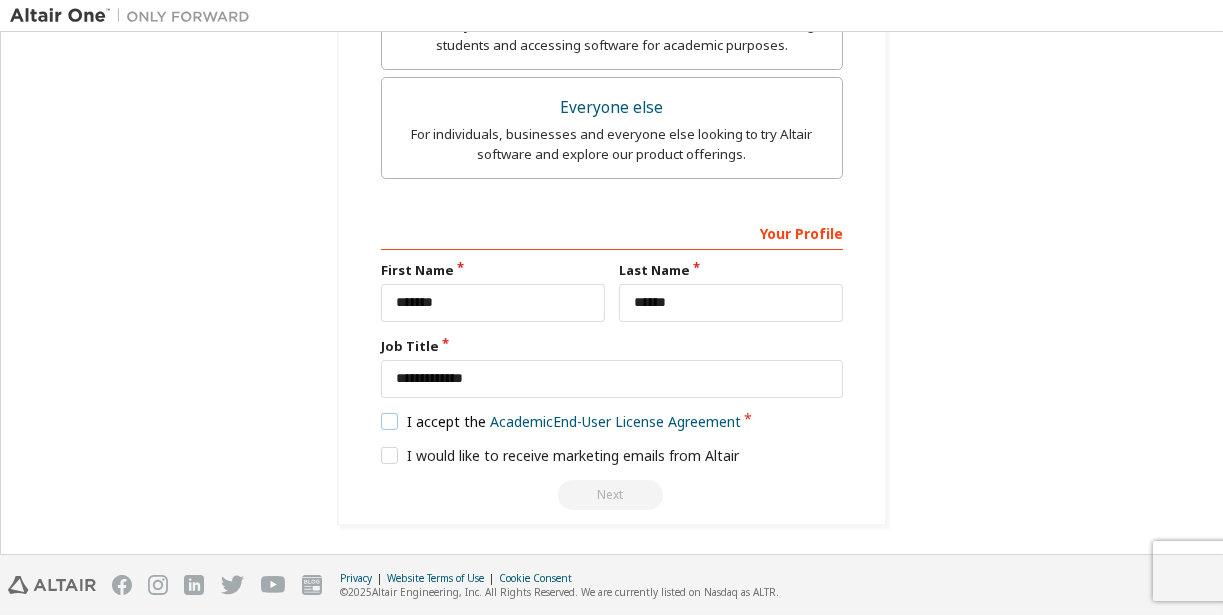 click on "I accept the   Academic   End-User License Agreement" at bounding box center (561, 421) 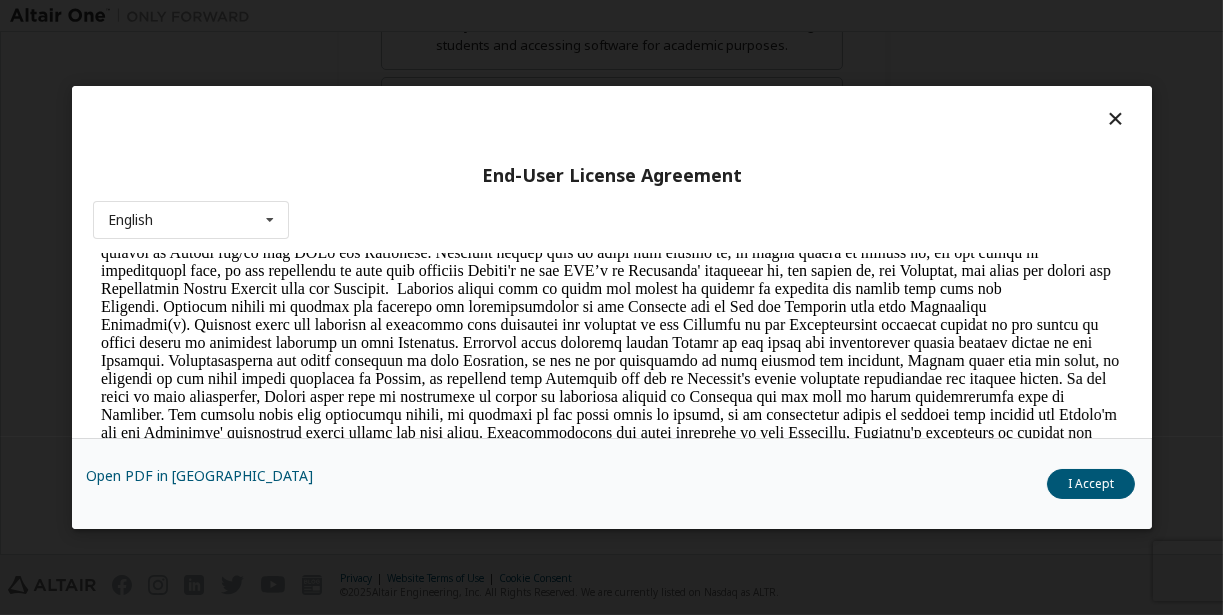 scroll, scrollTop: 2800, scrollLeft: 0, axis: vertical 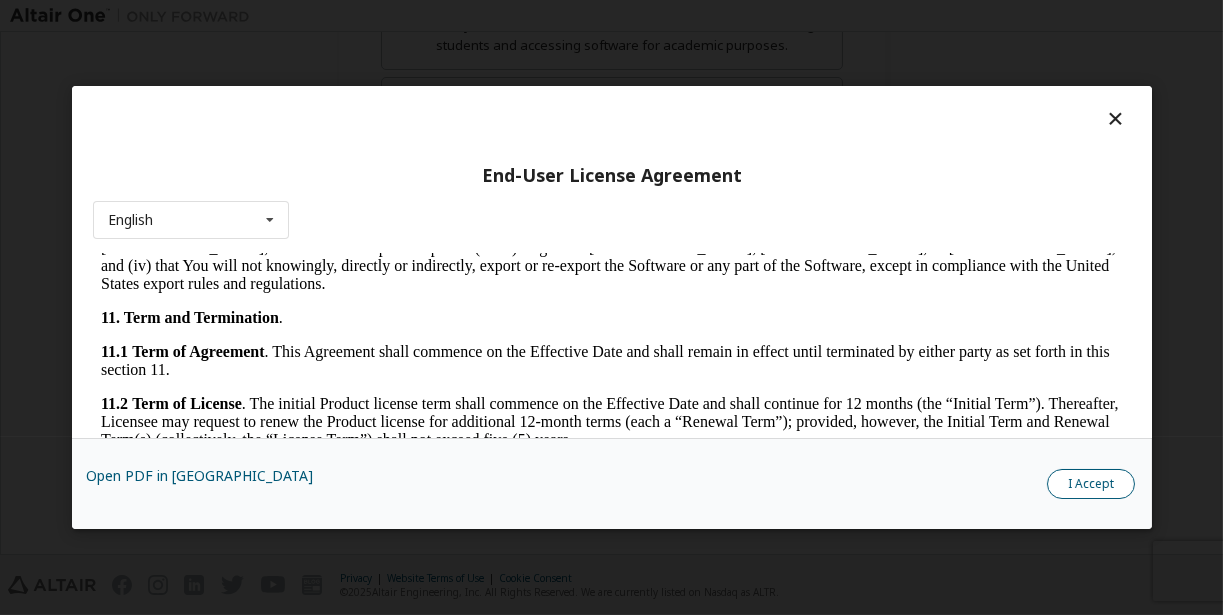 click on "I Accept" at bounding box center [1091, 484] 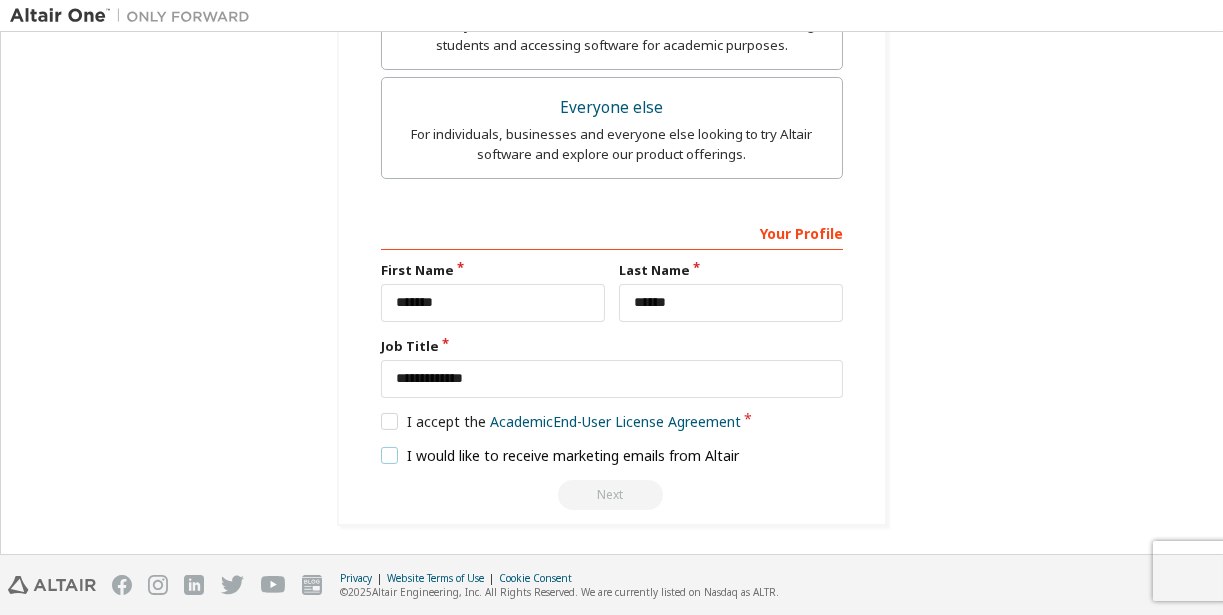 click on "I would like to receive marketing emails from Altair" at bounding box center (560, 455) 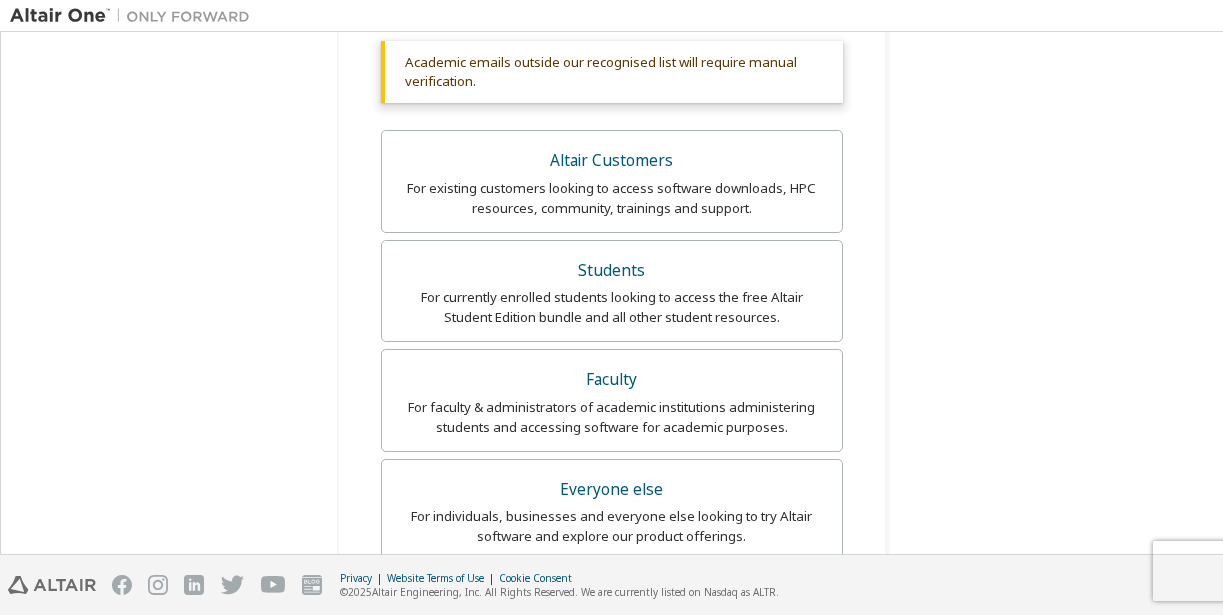 scroll, scrollTop: 75, scrollLeft: 0, axis: vertical 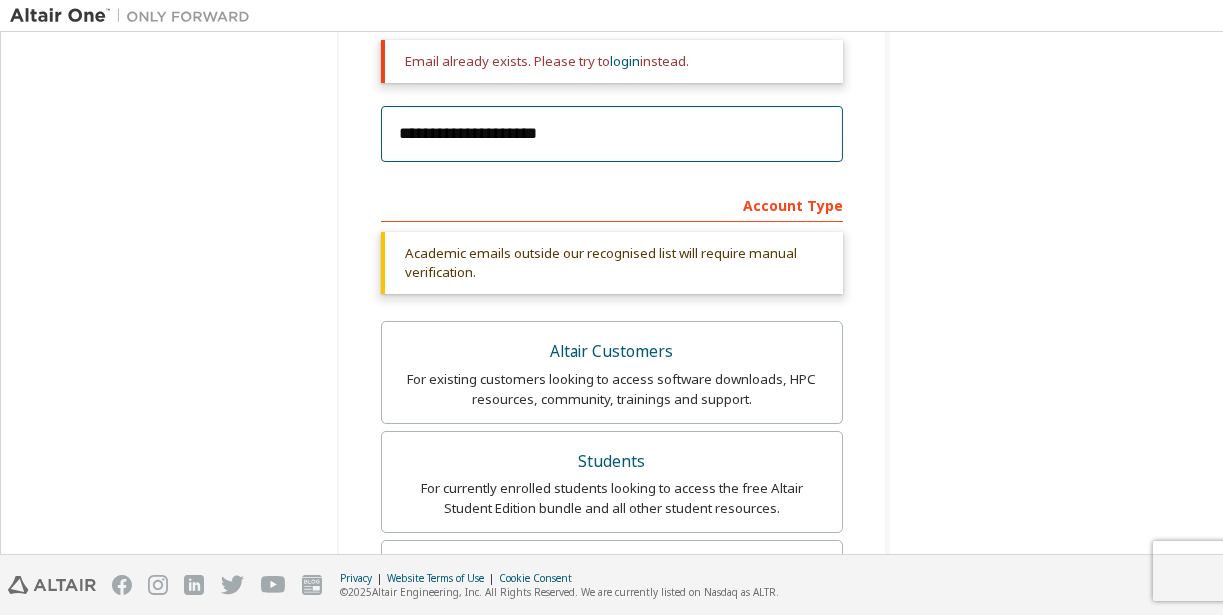 drag, startPoint x: 582, startPoint y: 130, endPoint x: -4, endPoint y: 139, distance: 586.0691 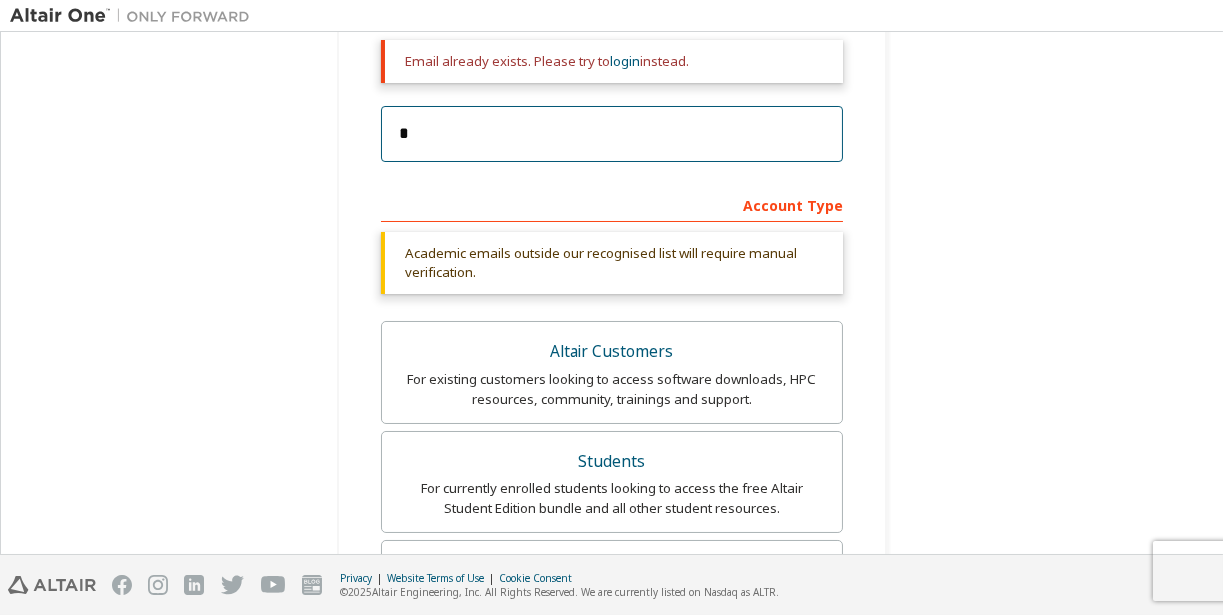 scroll, scrollTop: 215, scrollLeft: 0, axis: vertical 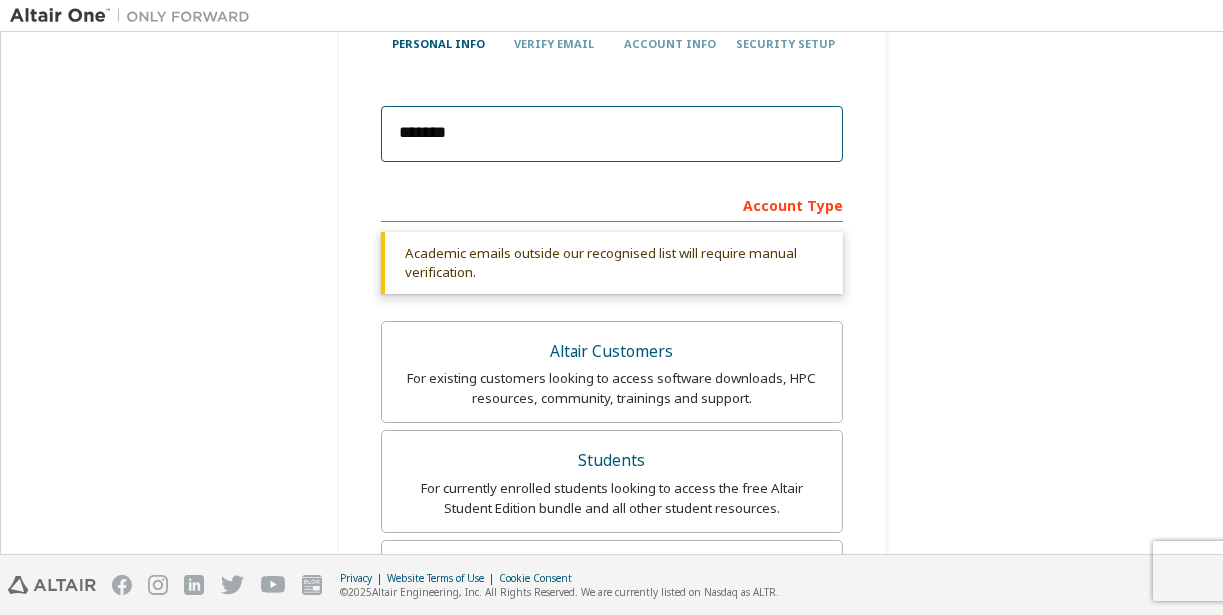 type on "**********" 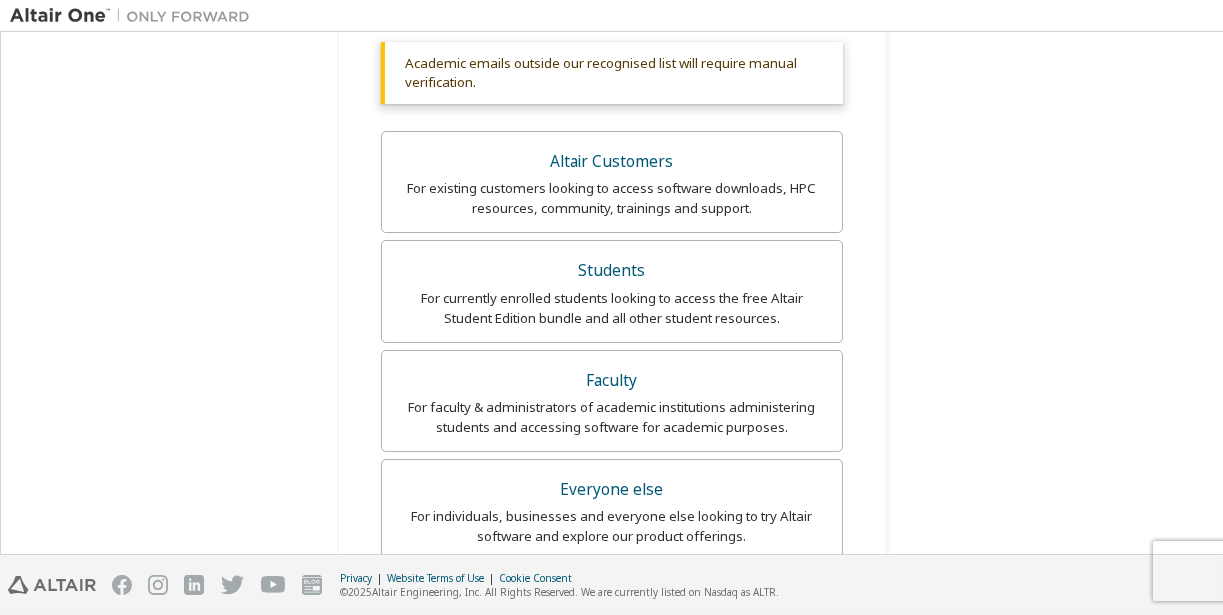 scroll, scrollTop: 5, scrollLeft: 0, axis: vertical 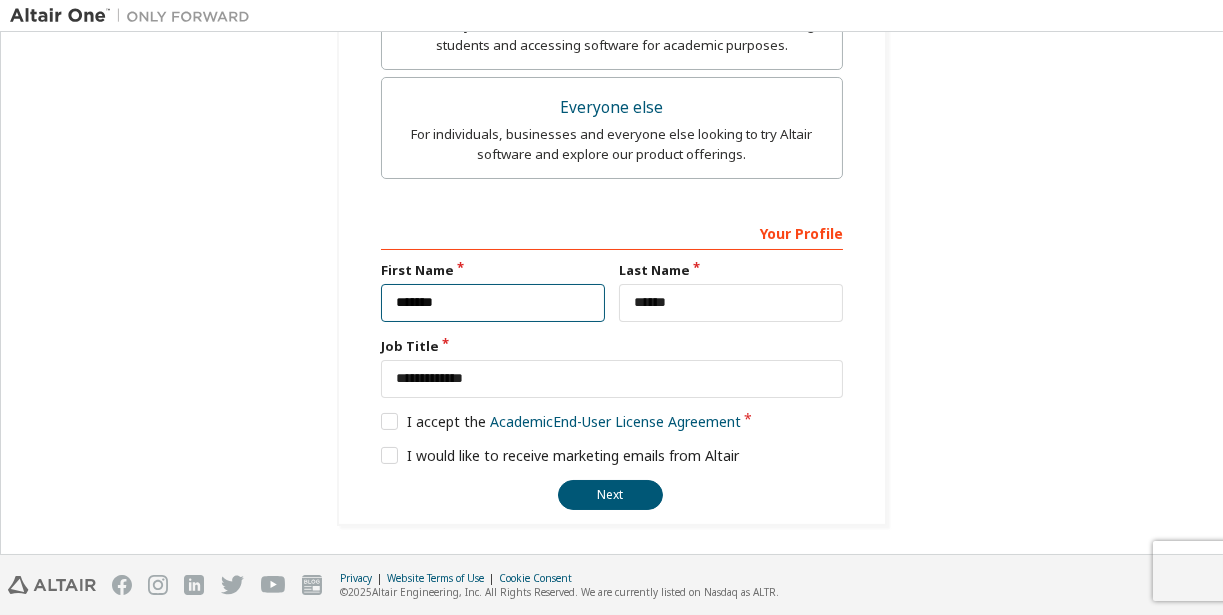 click on "*******" at bounding box center [493, 303] 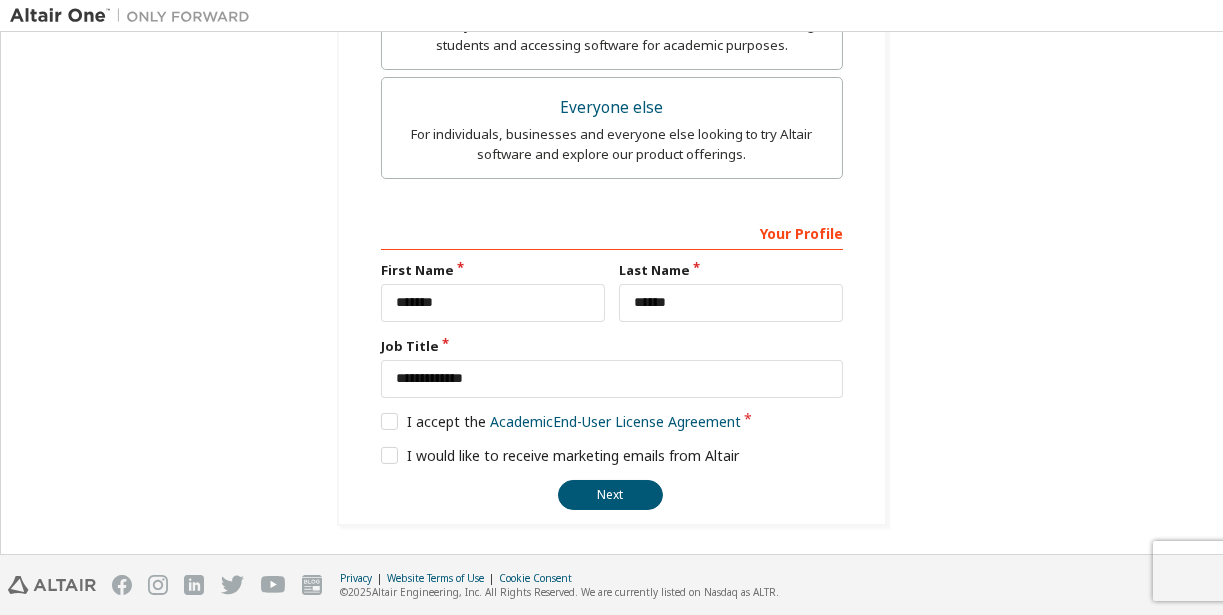 drag, startPoint x: 1162, startPoint y: 399, endPoint x: 1125, endPoint y: 394, distance: 37.336308 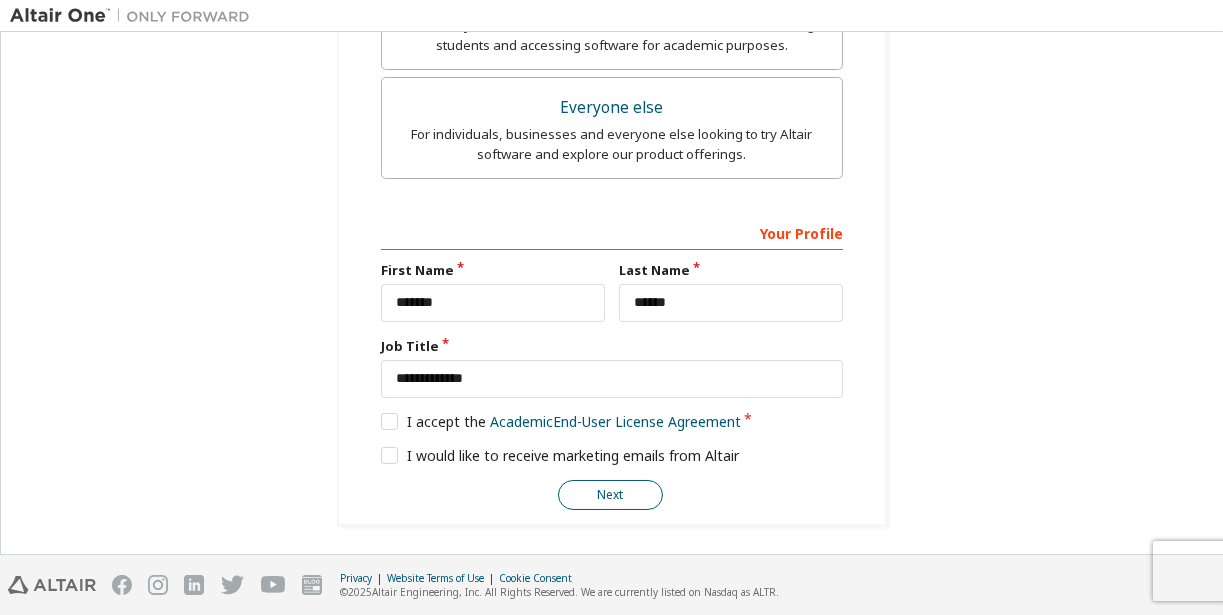 click on "Next" at bounding box center (610, 495) 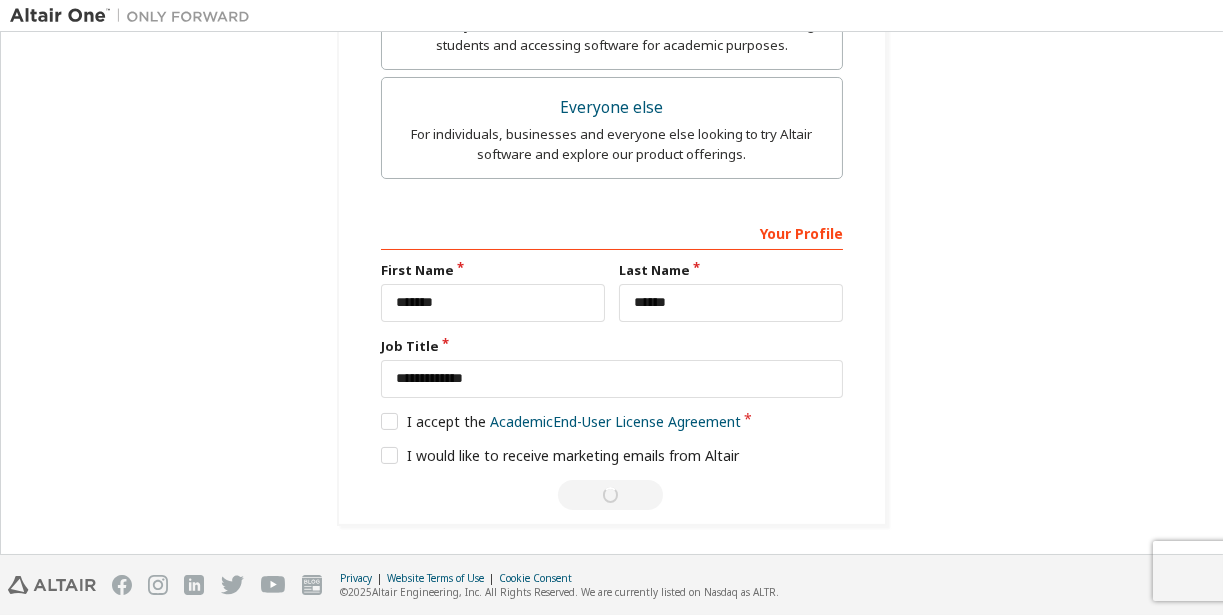 scroll, scrollTop: 27, scrollLeft: 0, axis: vertical 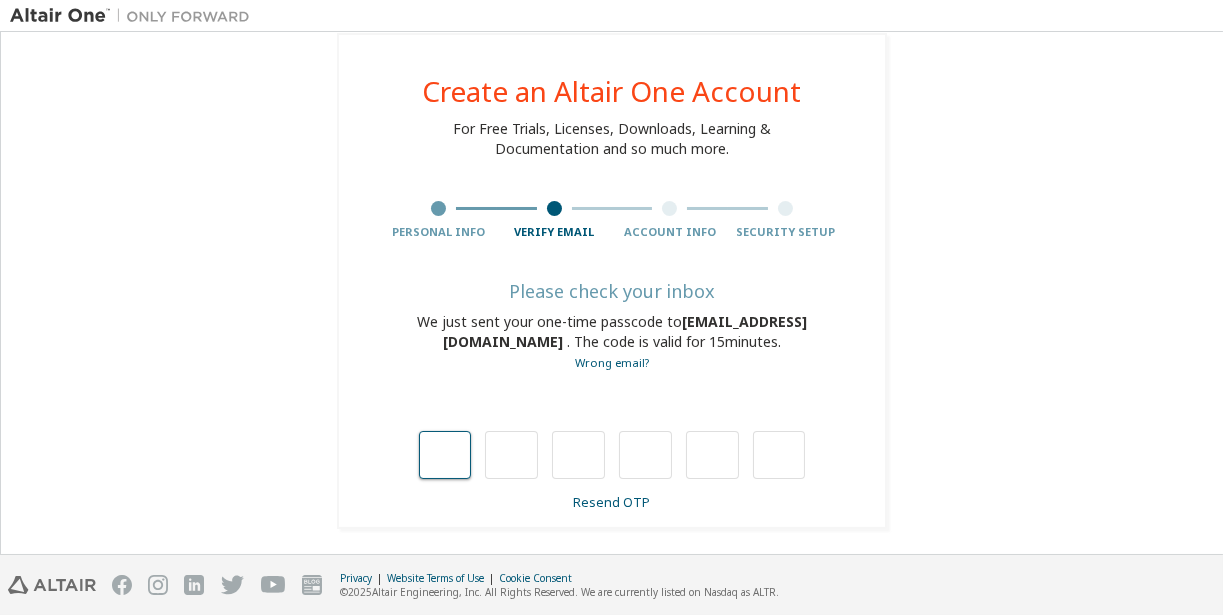 click at bounding box center (445, 455) 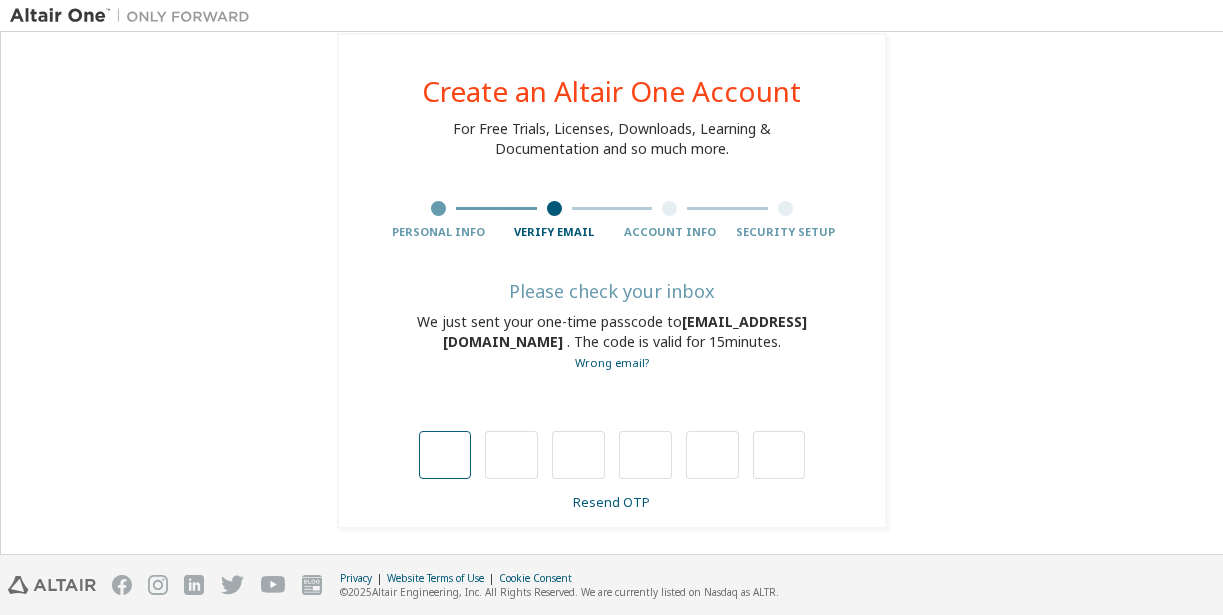 type on "*" 